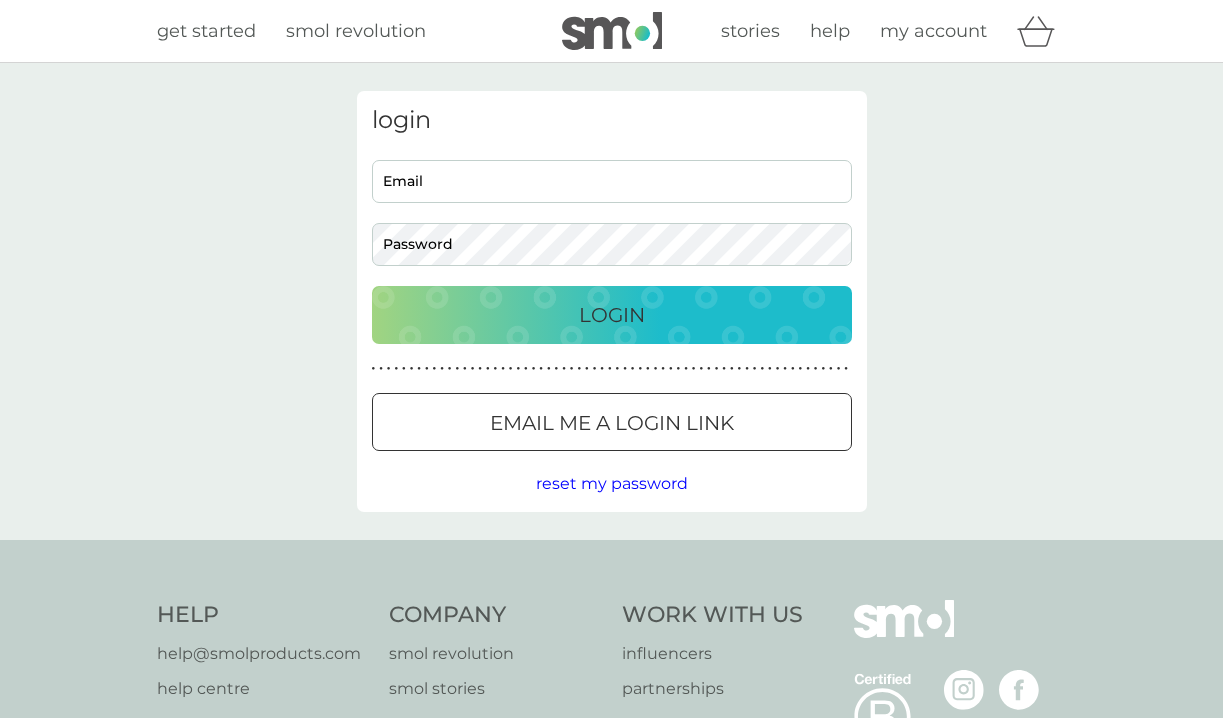 scroll, scrollTop: 0, scrollLeft: 0, axis: both 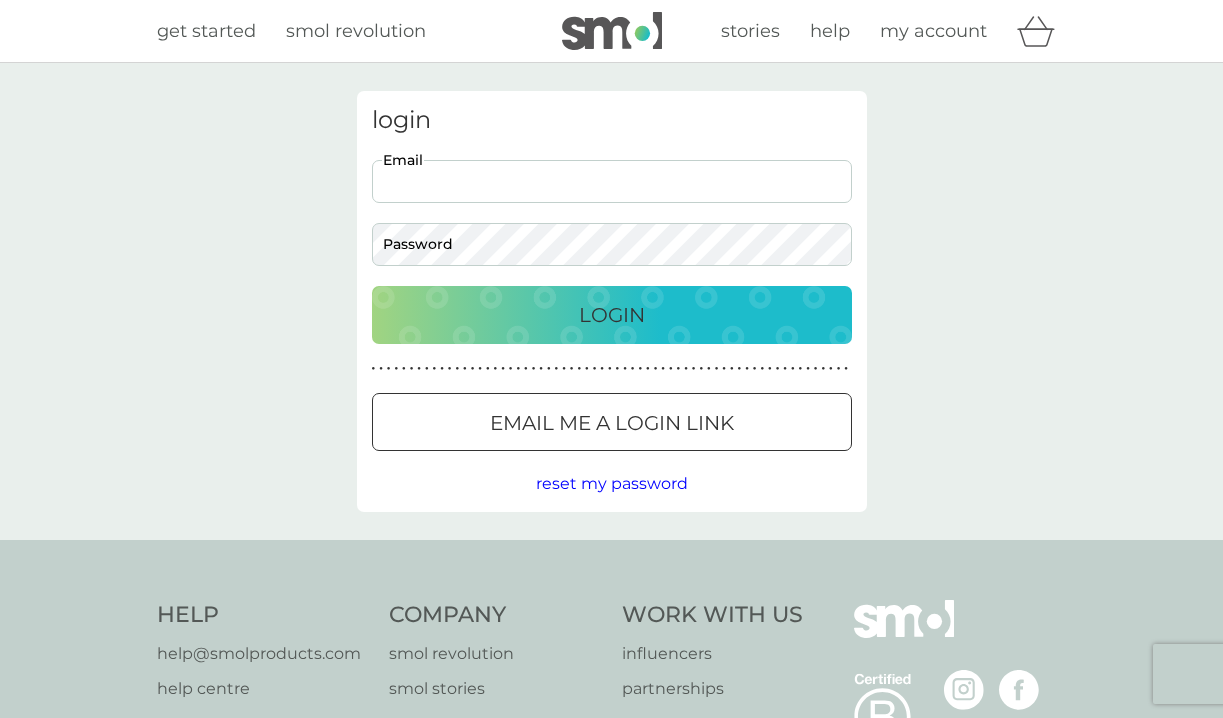 click on "Email" at bounding box center (612, 181) 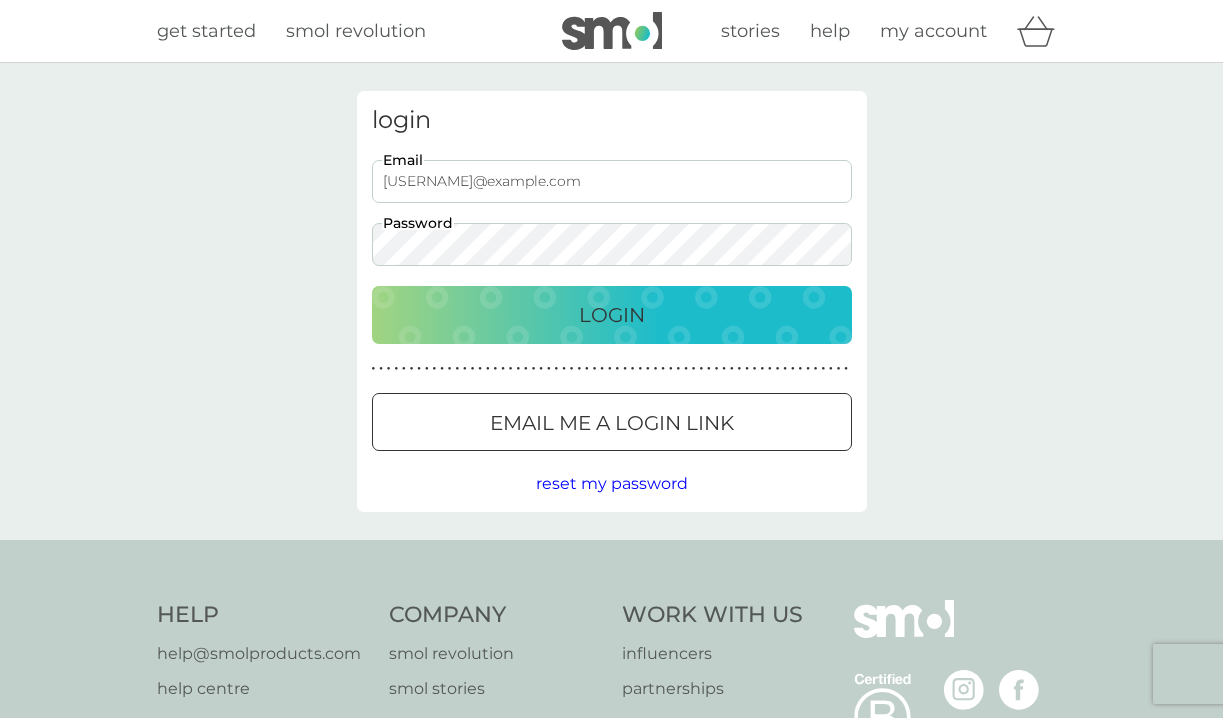 click on "Login" at bounding box center [612, 315] 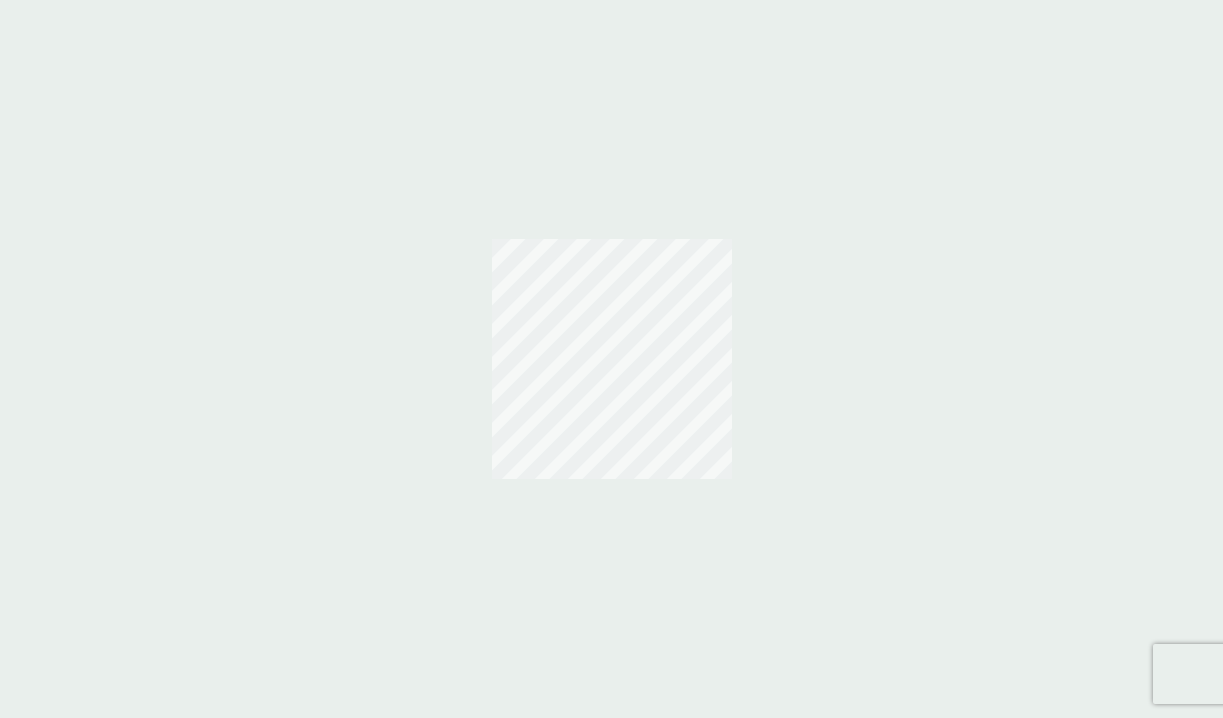 scroll, scrollTop: 0, scrollLeft: 0, axis: both 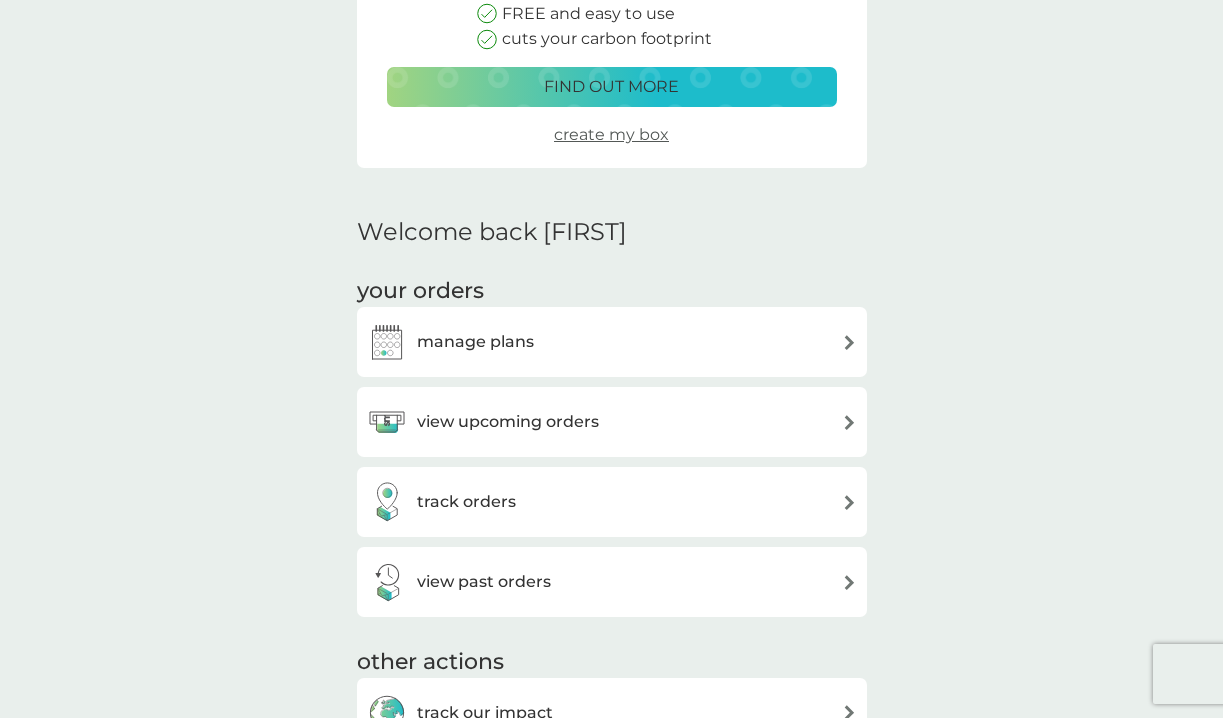 click on "manage plans" at bounding box center [612, 342] 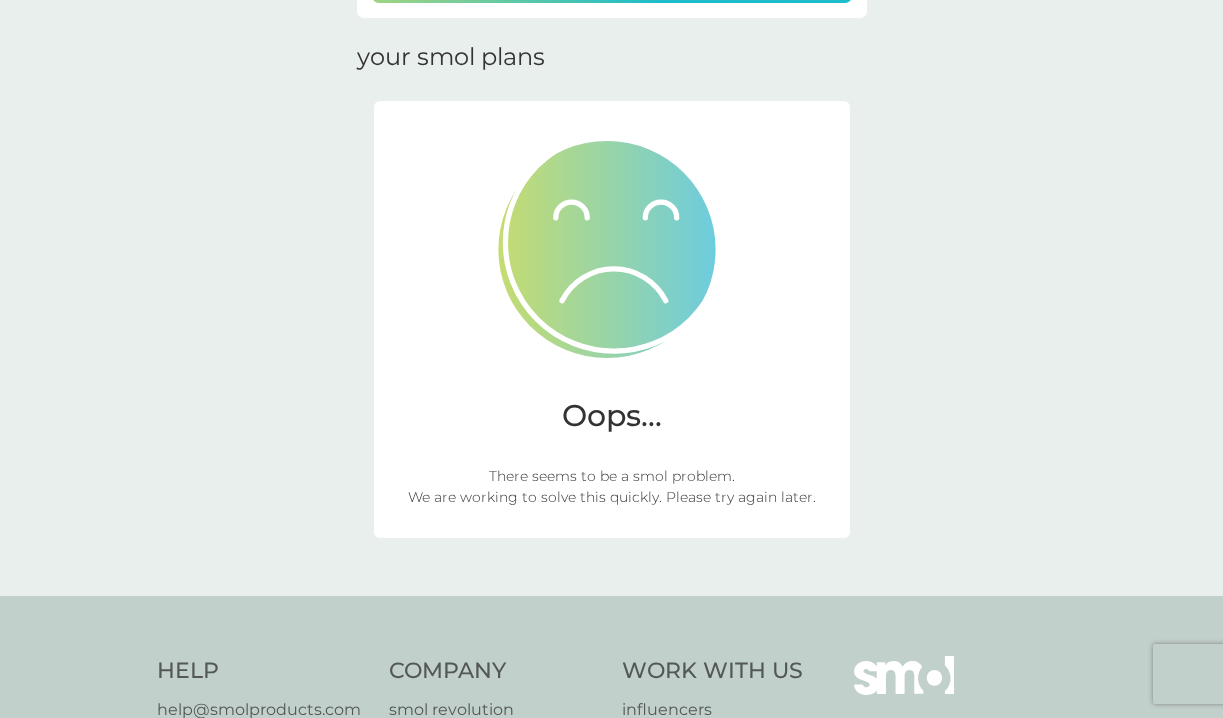 scroll, scrollTop: 277, scrollLeft: 0, axis: vertical 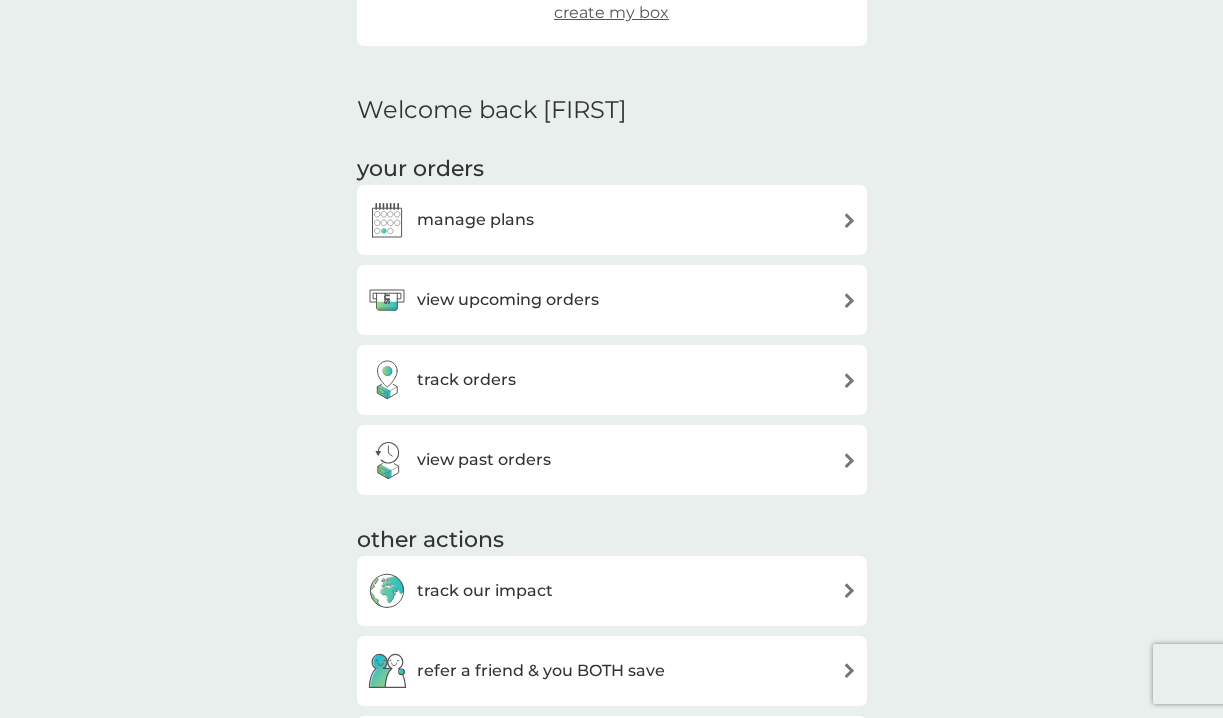 click on "view past orders" at bounding box center [484, 460] 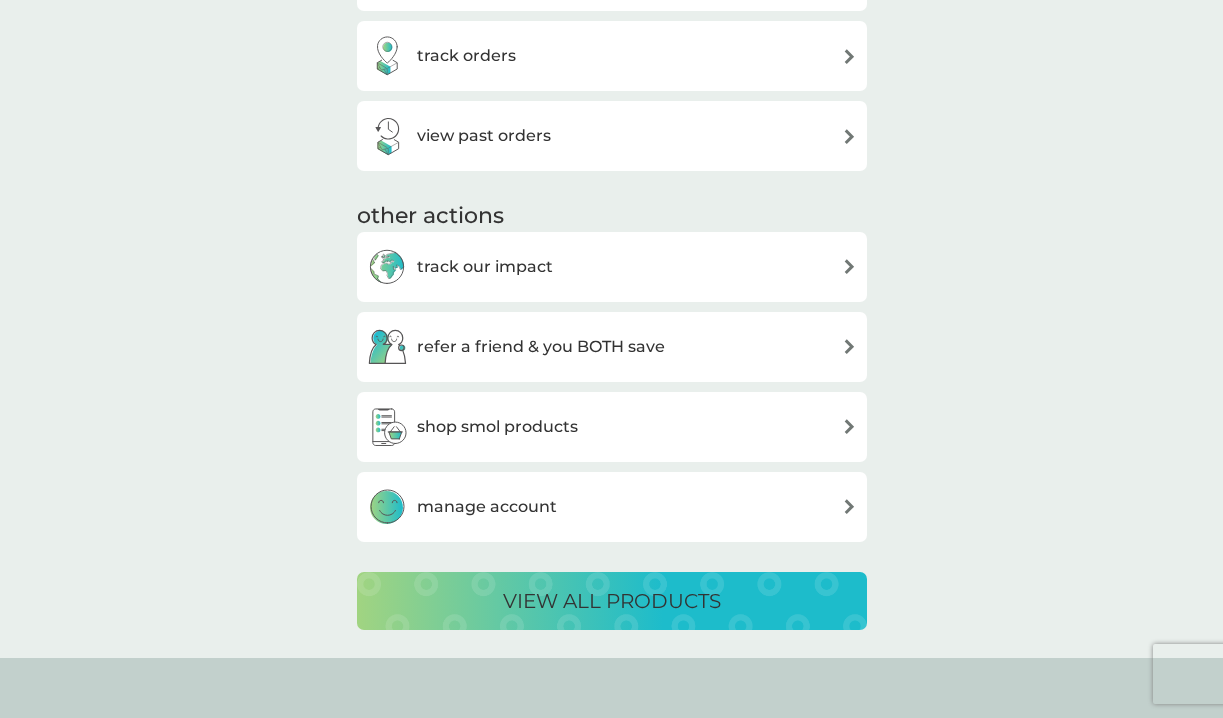 scroll, scrollTop: 806, scrollLeft: 0, axis: vertical 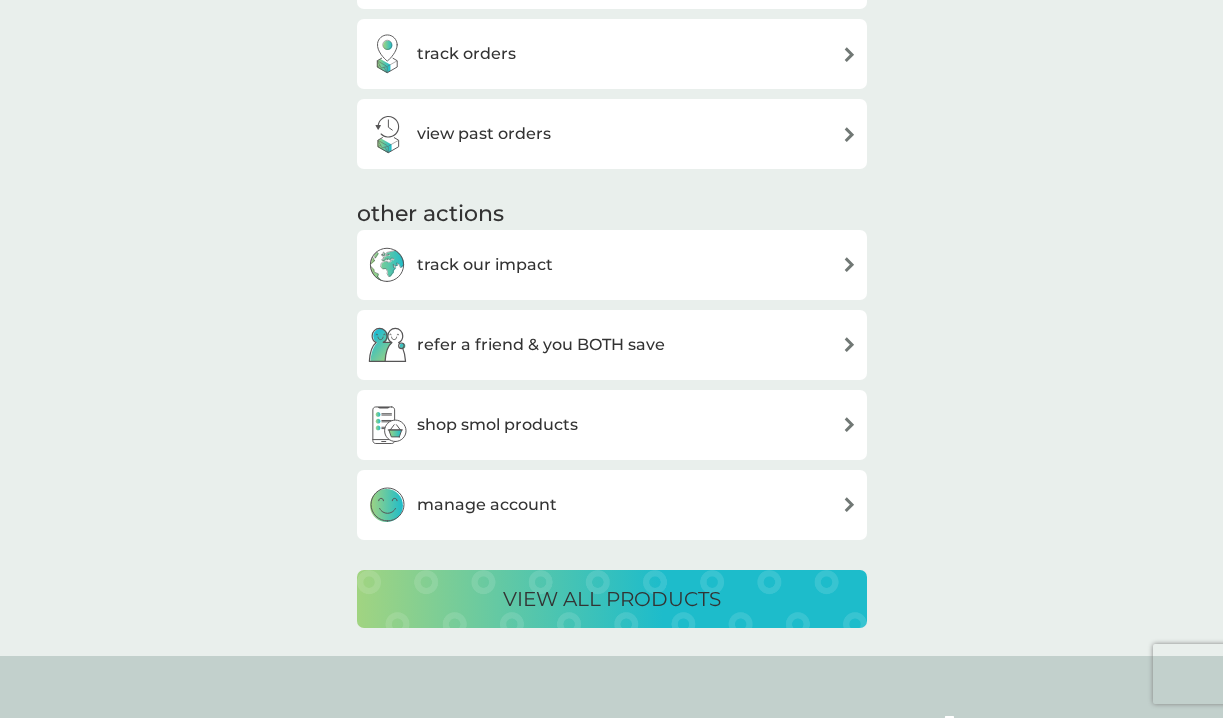 click on "manage account" at bounding box center [487, 505] 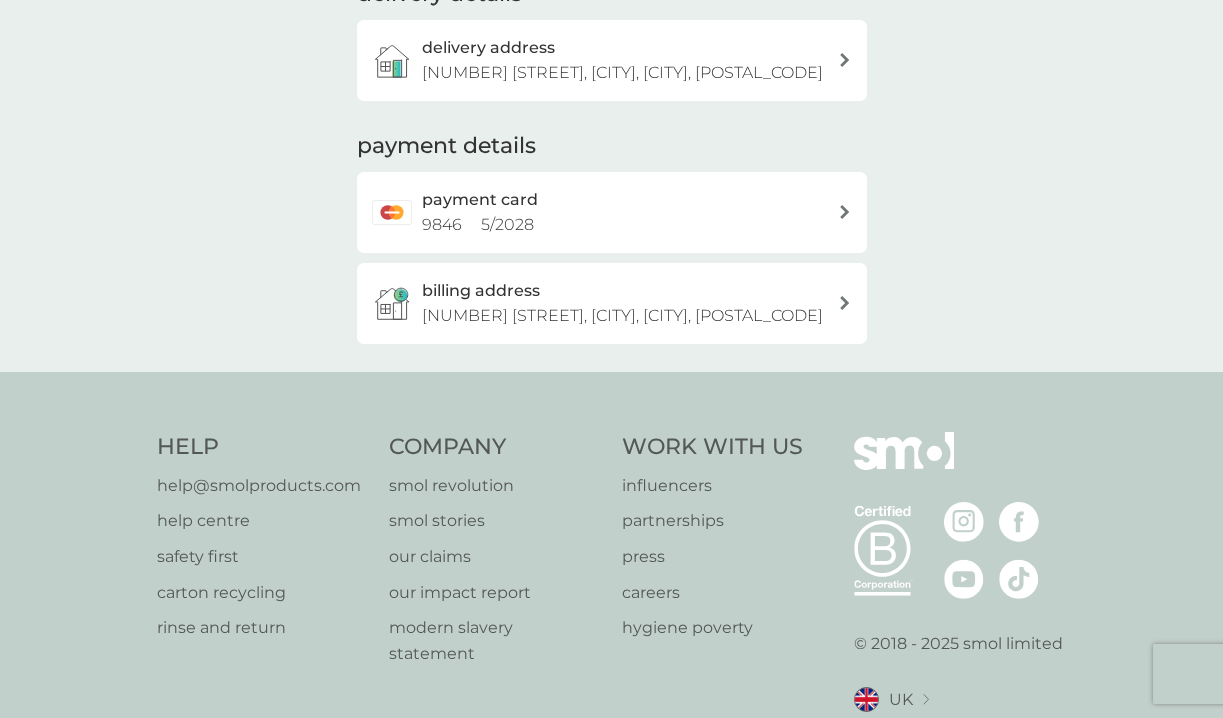 scroll, scrollTop: 426, scrollLeft: 0, axis: vertical 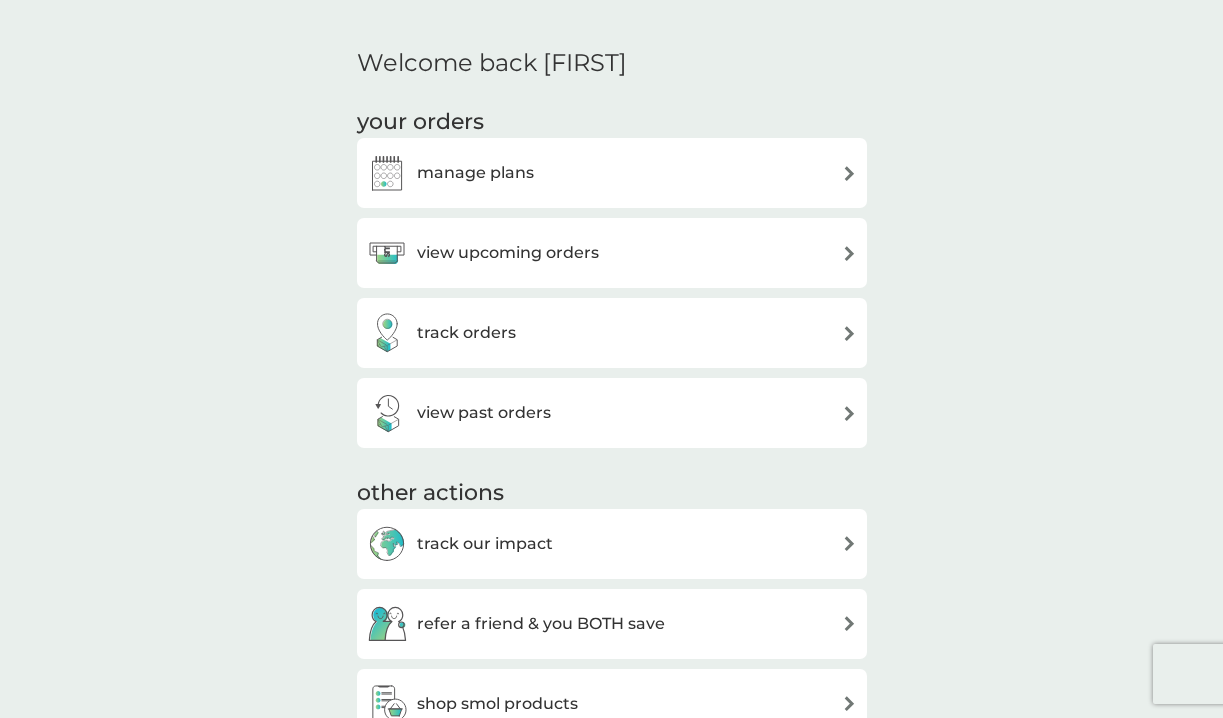 click on "view upcoming orders" at bounding box center [508, 253] 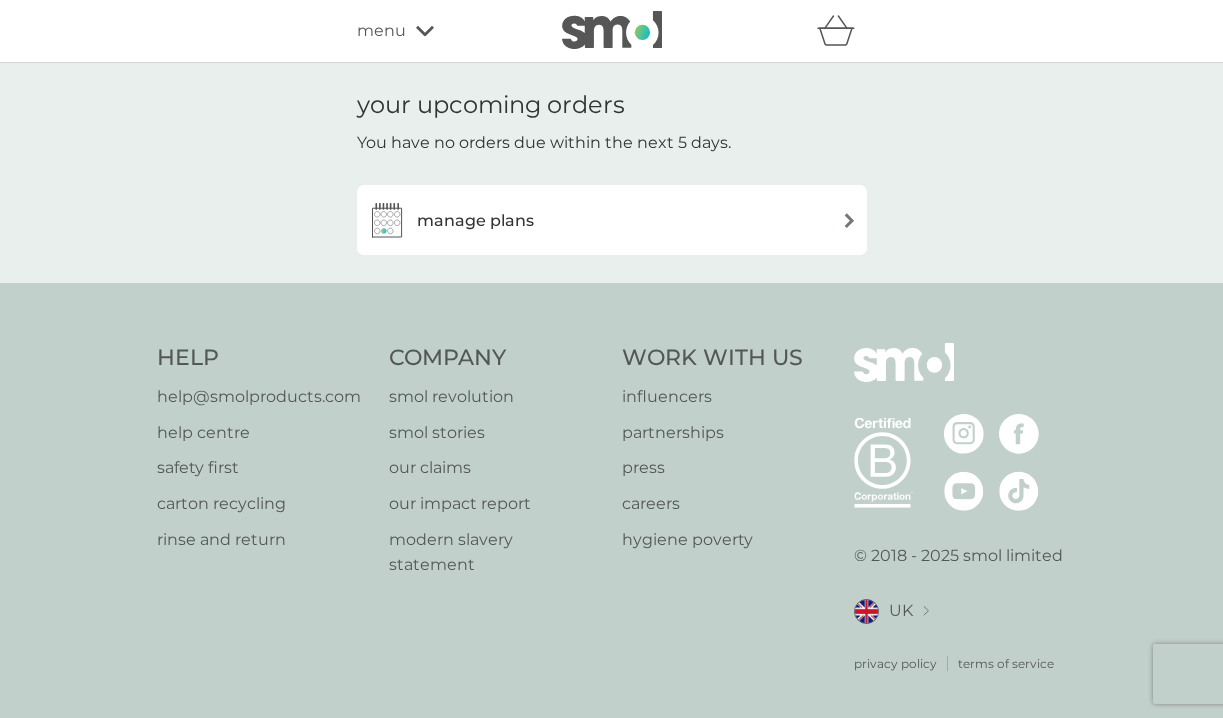 click on "manage plans" at bounding box center [450, 220] 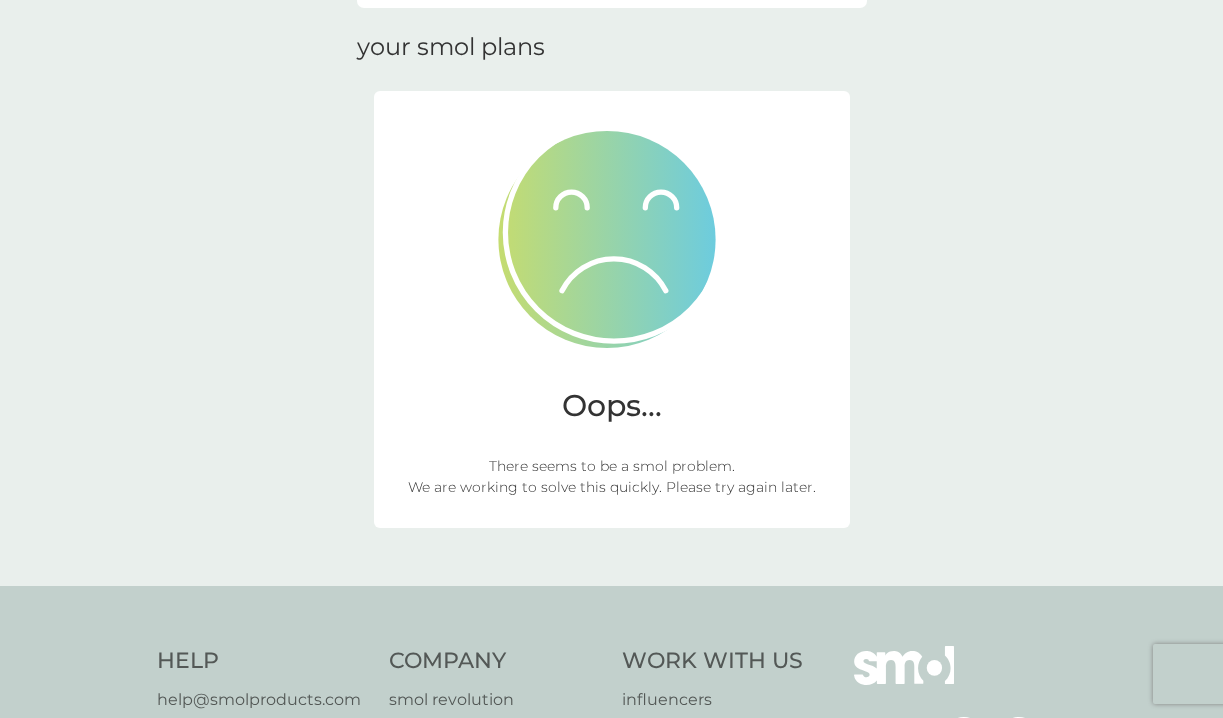 scroll, scrollTop: 0, scrollLeft: 0, axis: both 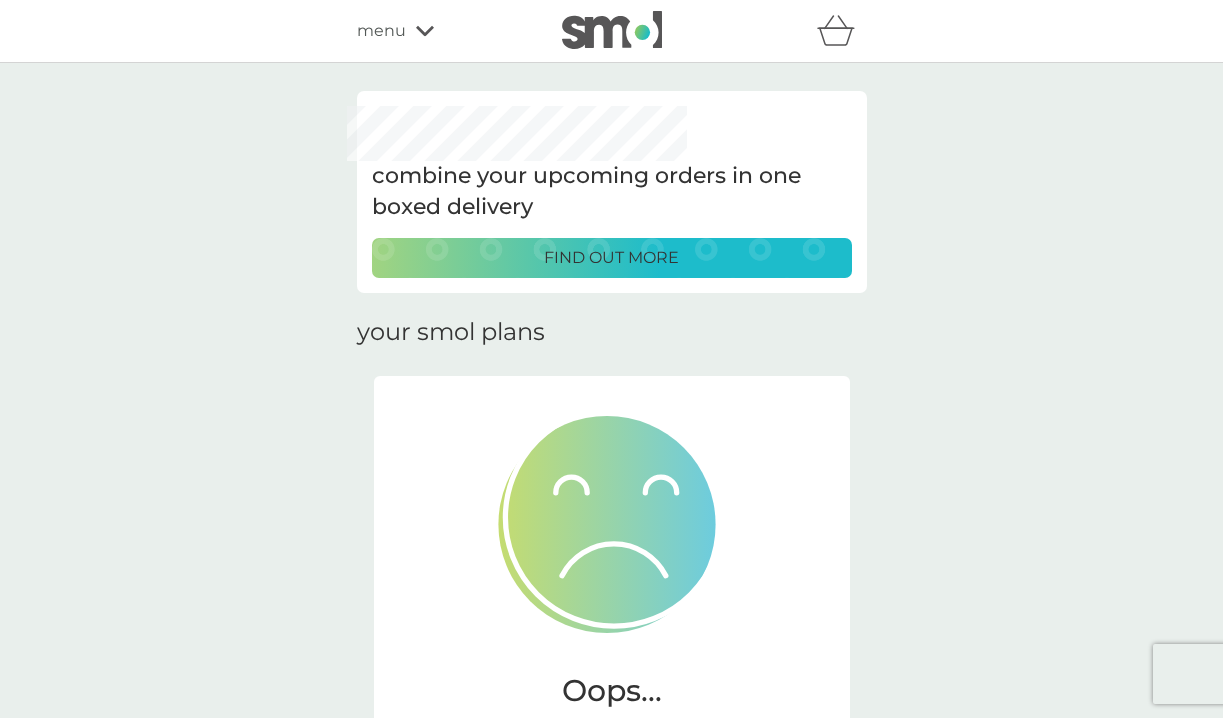 click 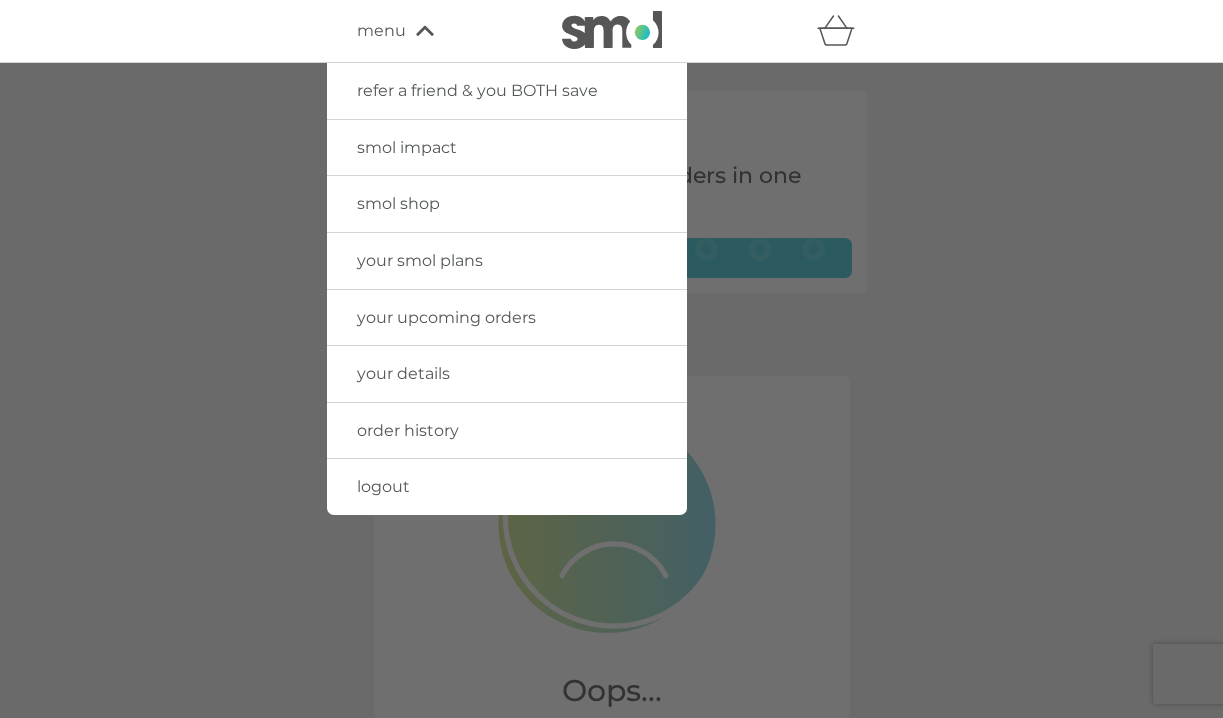 click on "order history" at bounding box center (507, 431) 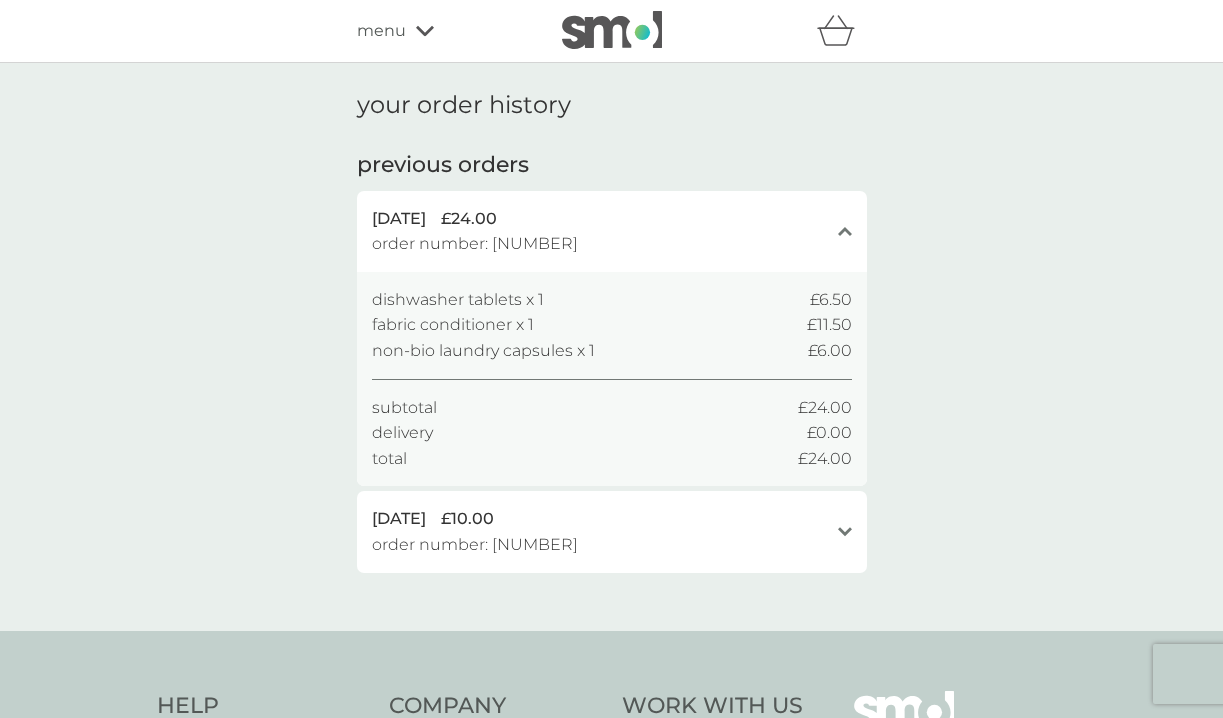 click on "menu" at bounding box center (381, 31) 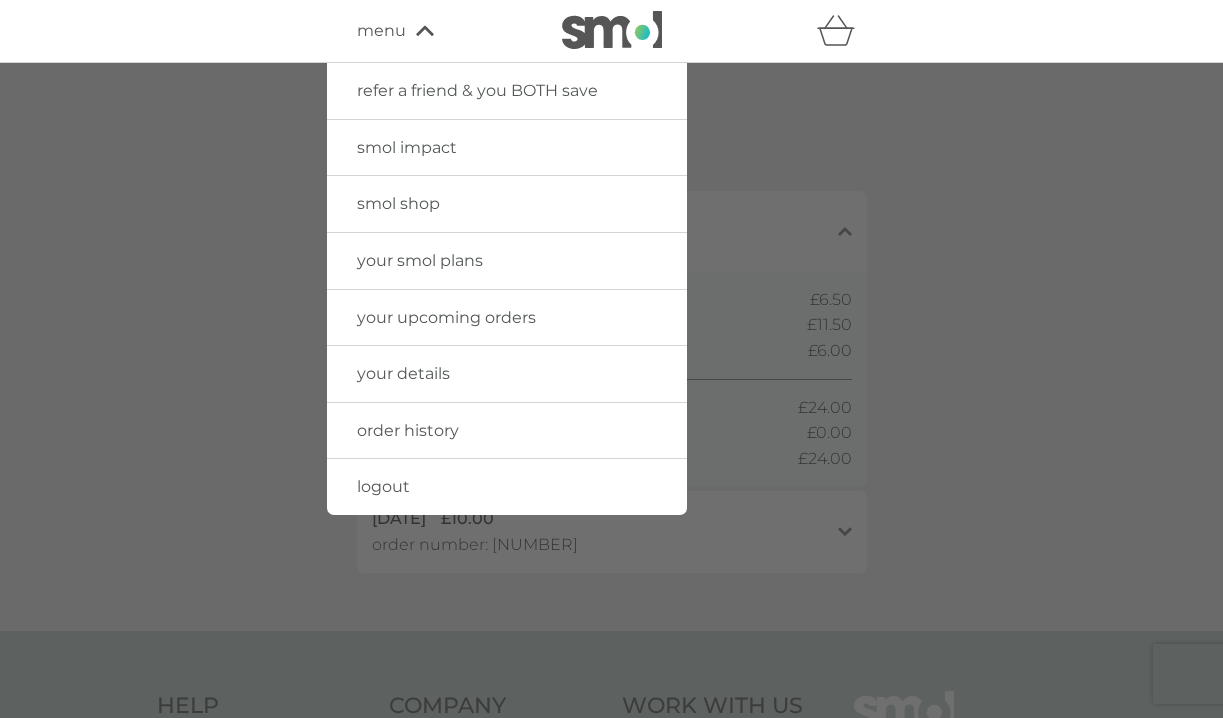 click on "your upcoming orders" at bounding box center [446, 317] 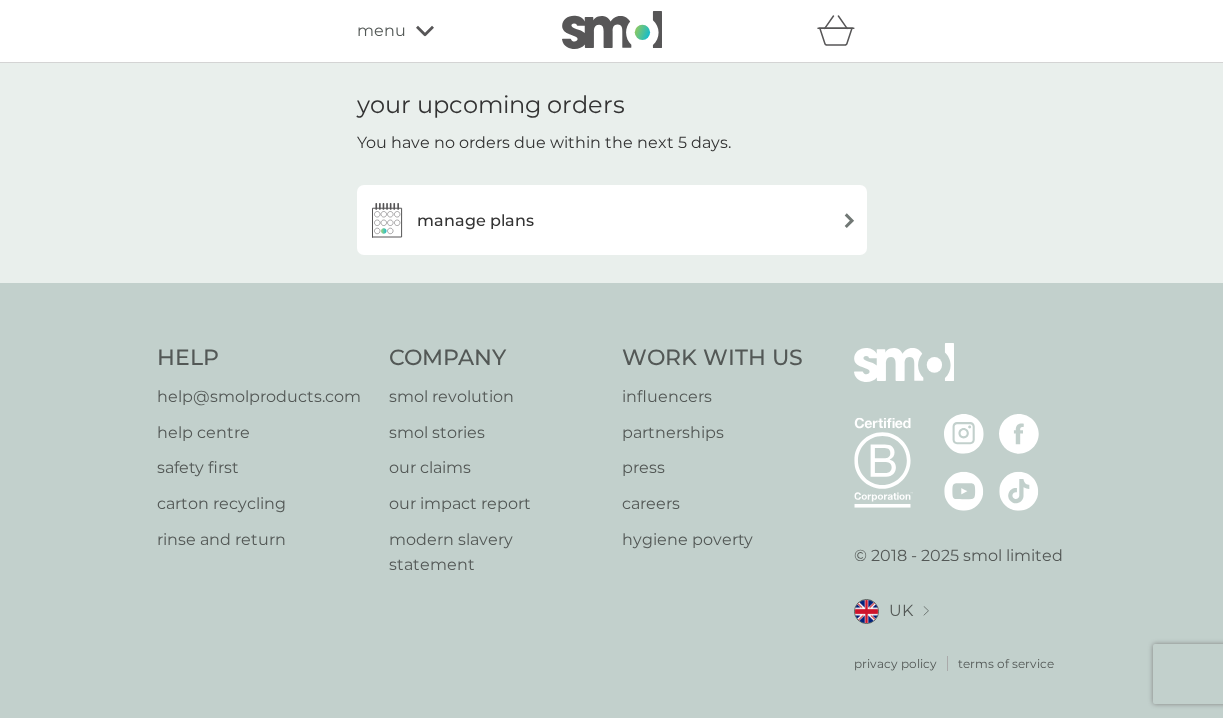 drag, startPoint x: 708, startPoint y: 94, endPoint x: 715, endPoint y: 121, distance: 27.89265 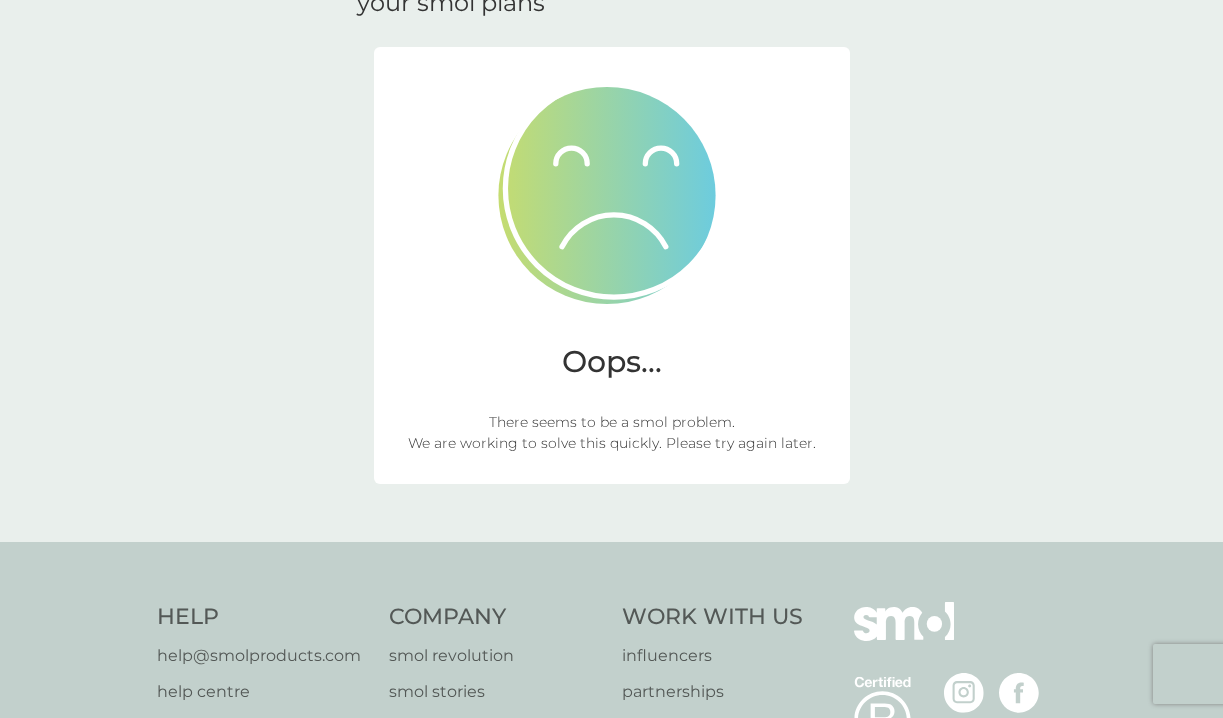 scroll, scrollTop: 332, scrollLeft: 0, axis: vertical 